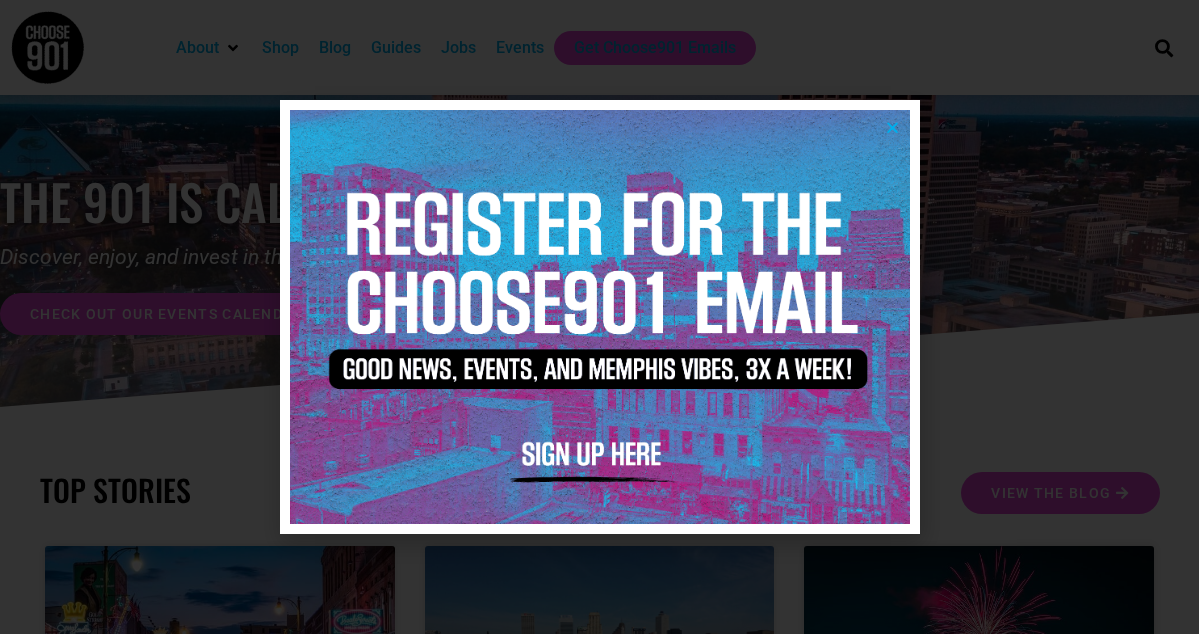 scroll, scrollTop: 0, scrollLeft: 0, axis: both 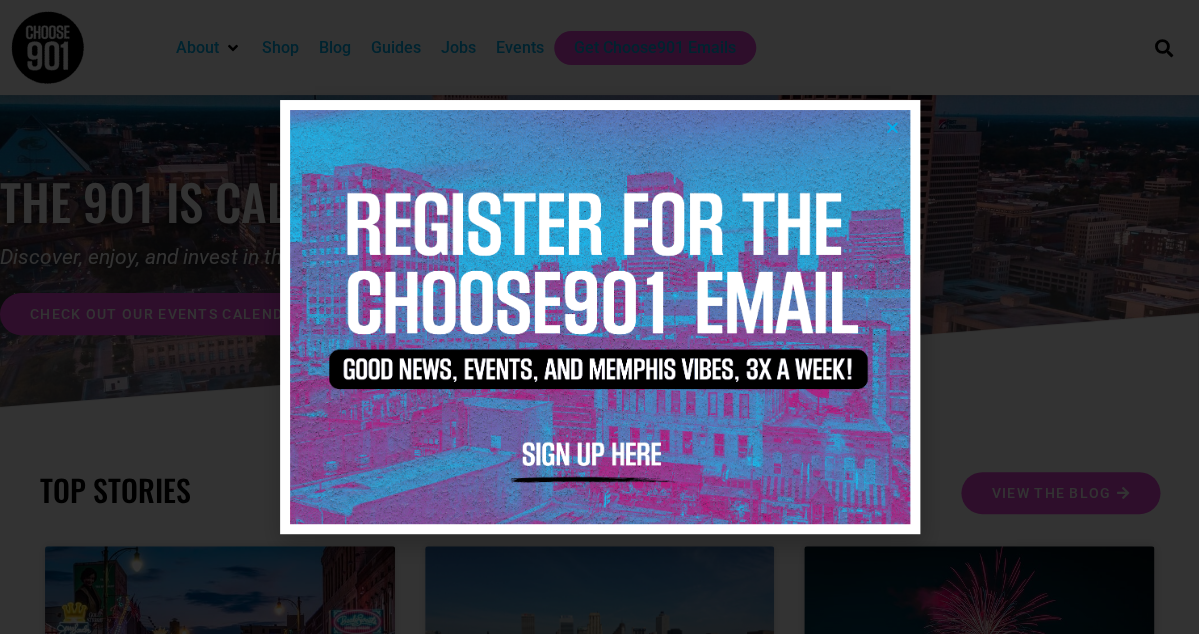 click at bounding box center [892, 127] 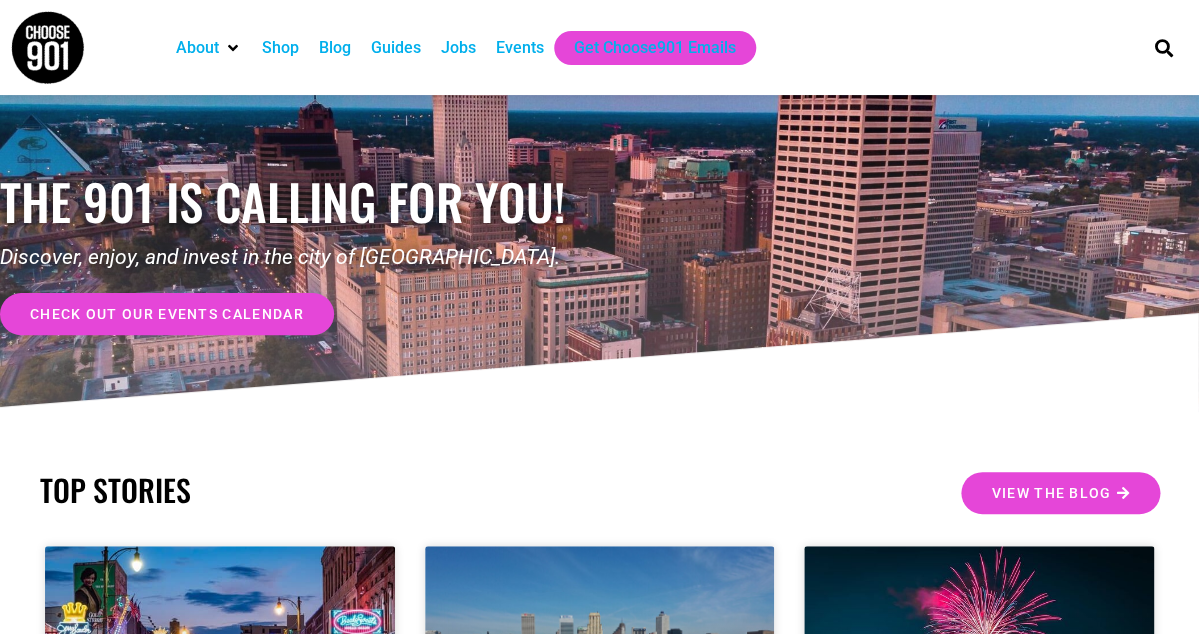 click on "Jobs" at bounding box center [458, 48] 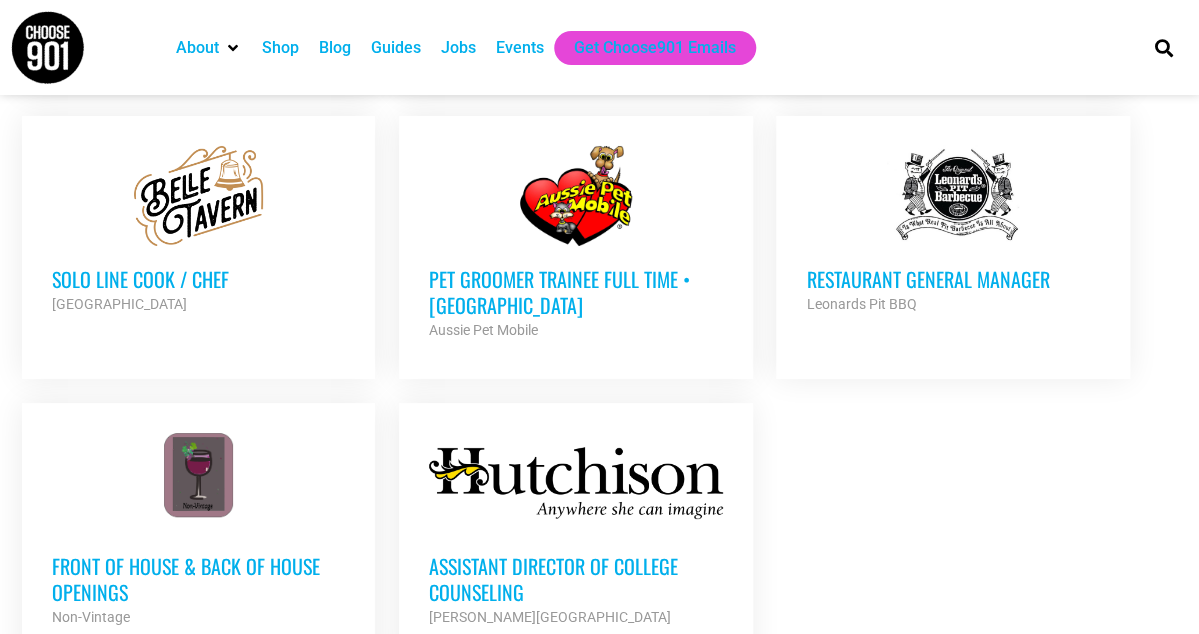 scroll, scrollTop: 2470, scrollLeft: 0, axis: vertical 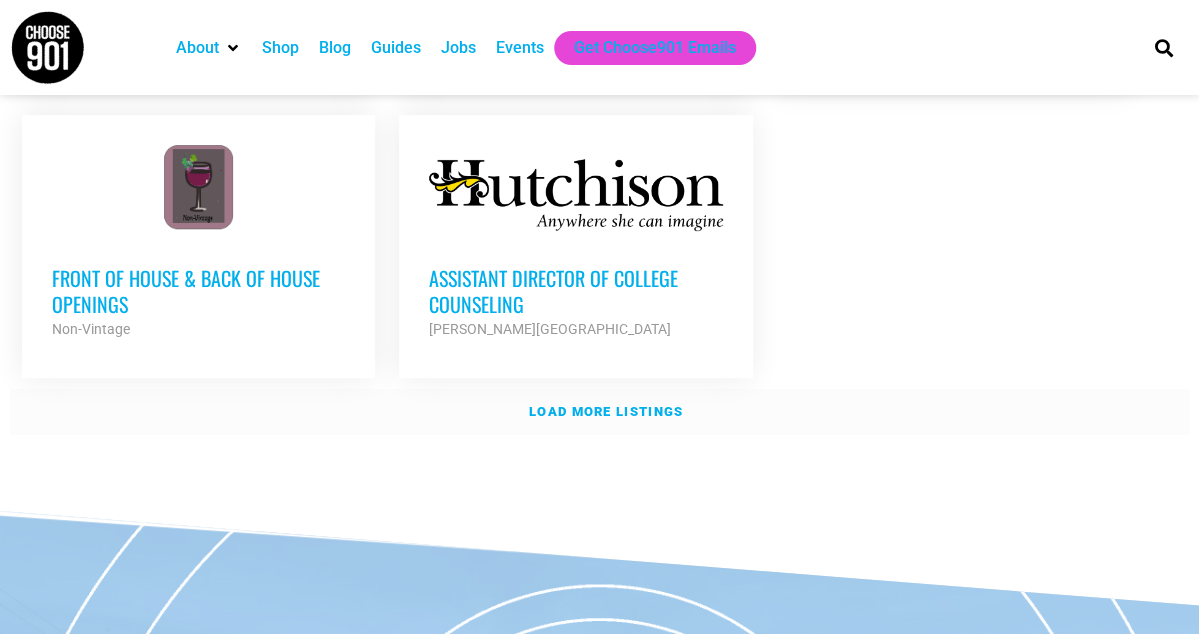 click on "Load more listings" at bounding box center [606, 411] 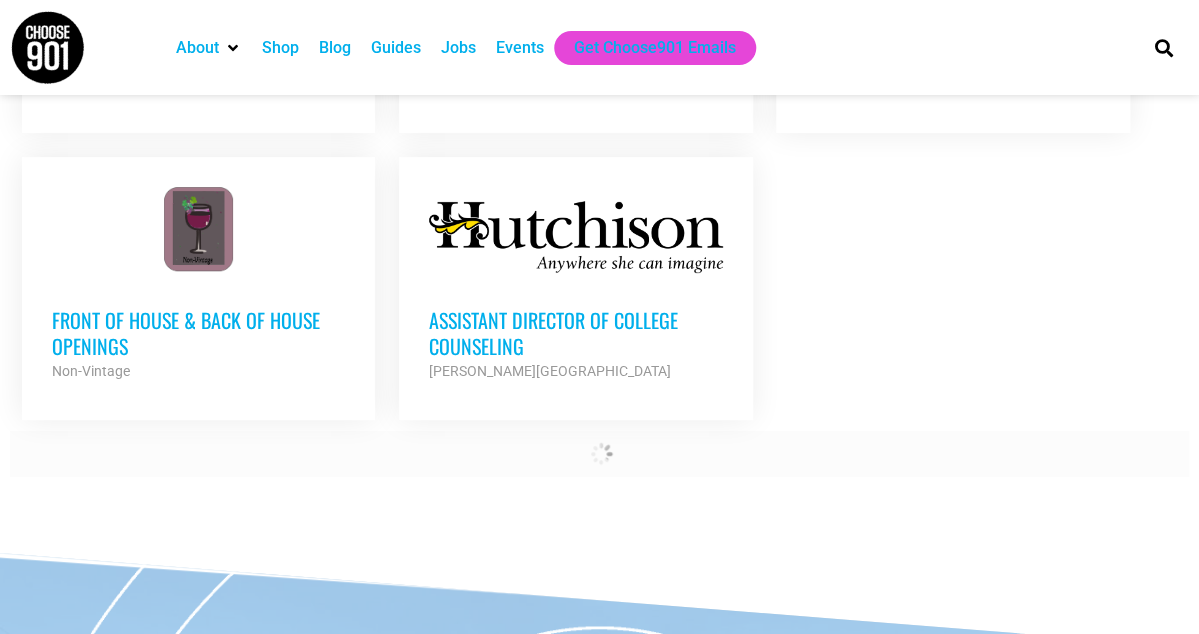 scroll, scrollTop: 2486, scrollLeft: 0, axis: vertical 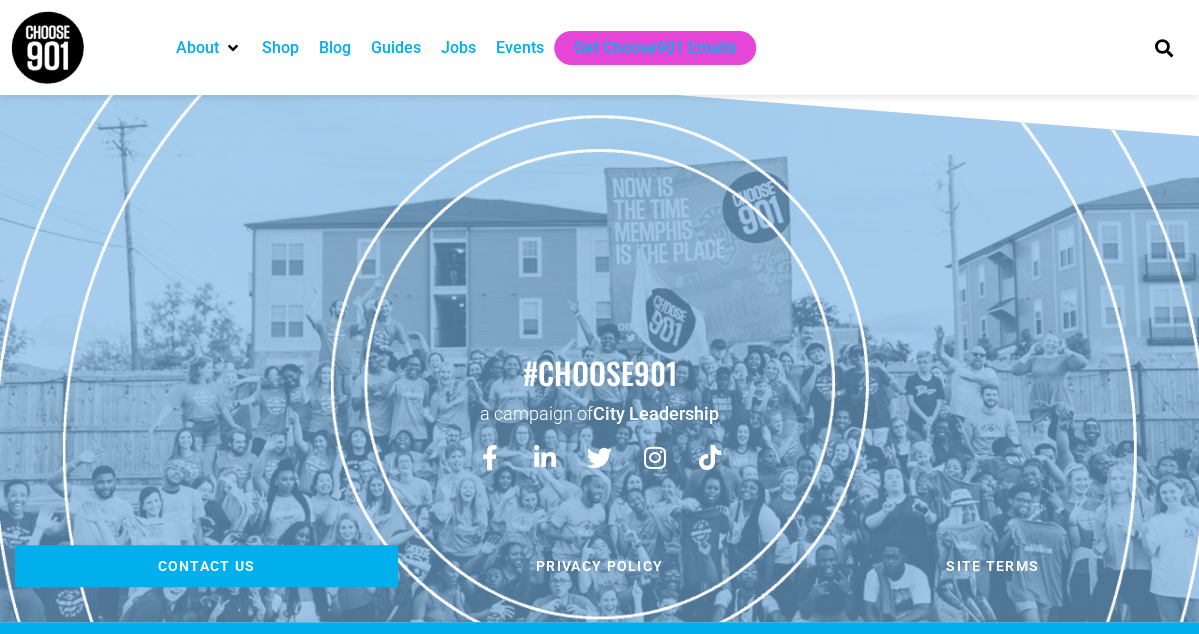 click on "Contact us" at bounding box center (206, 566) 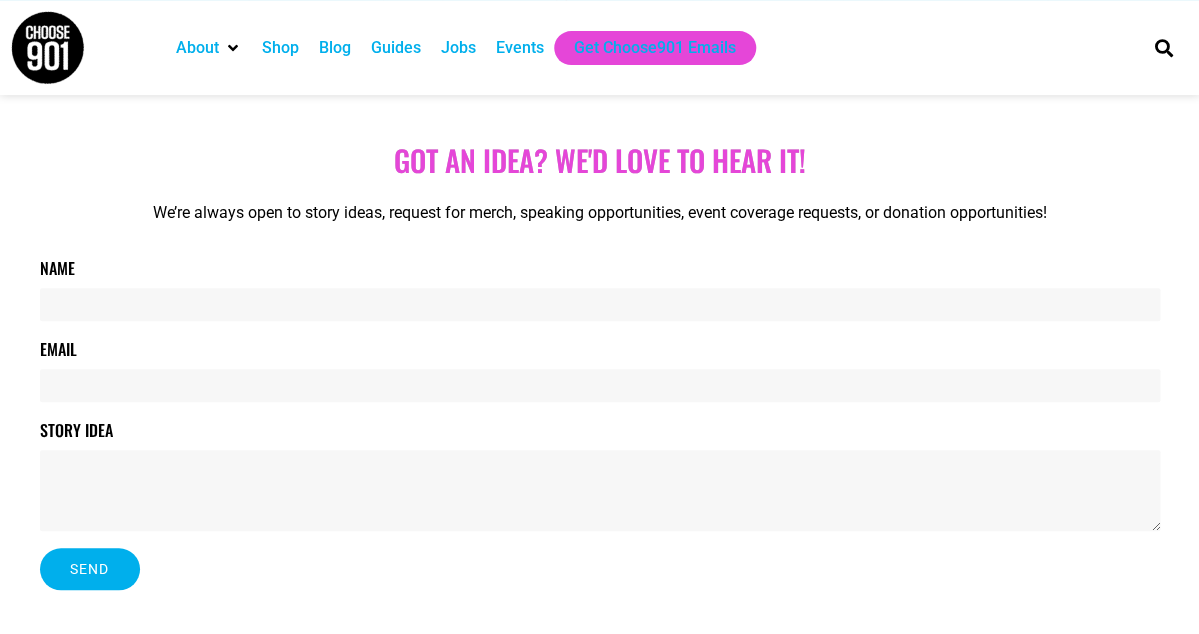 scroll, scrollTop: 272, scrollLeft: 0, axis: vertical 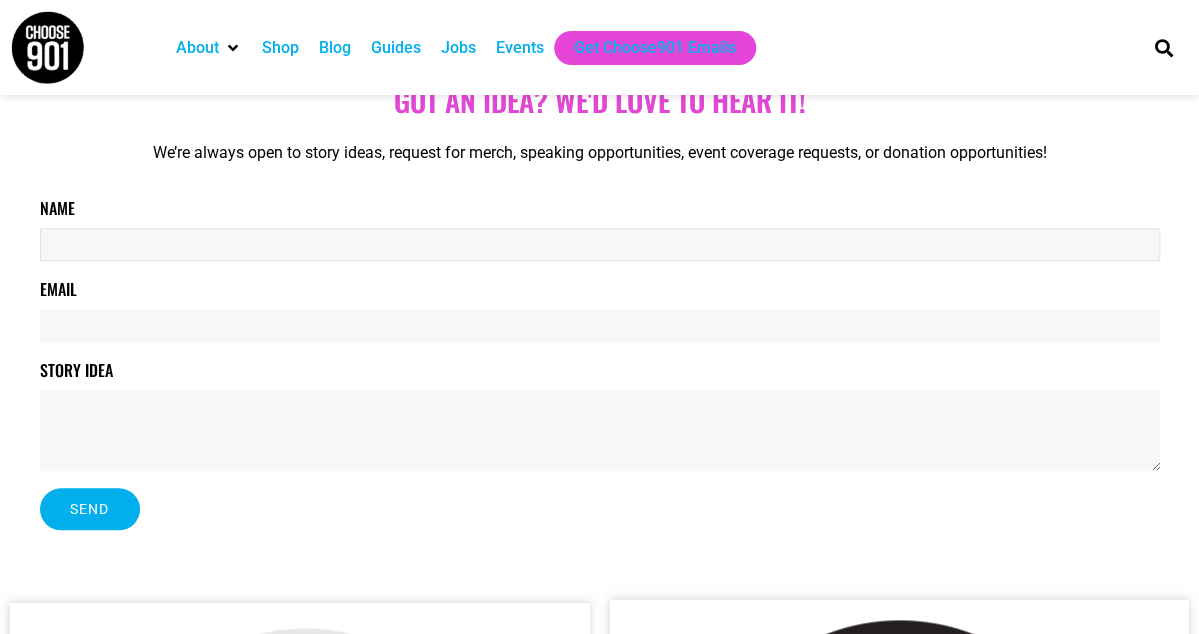 click on "Name" at bounding box center [600, 244] 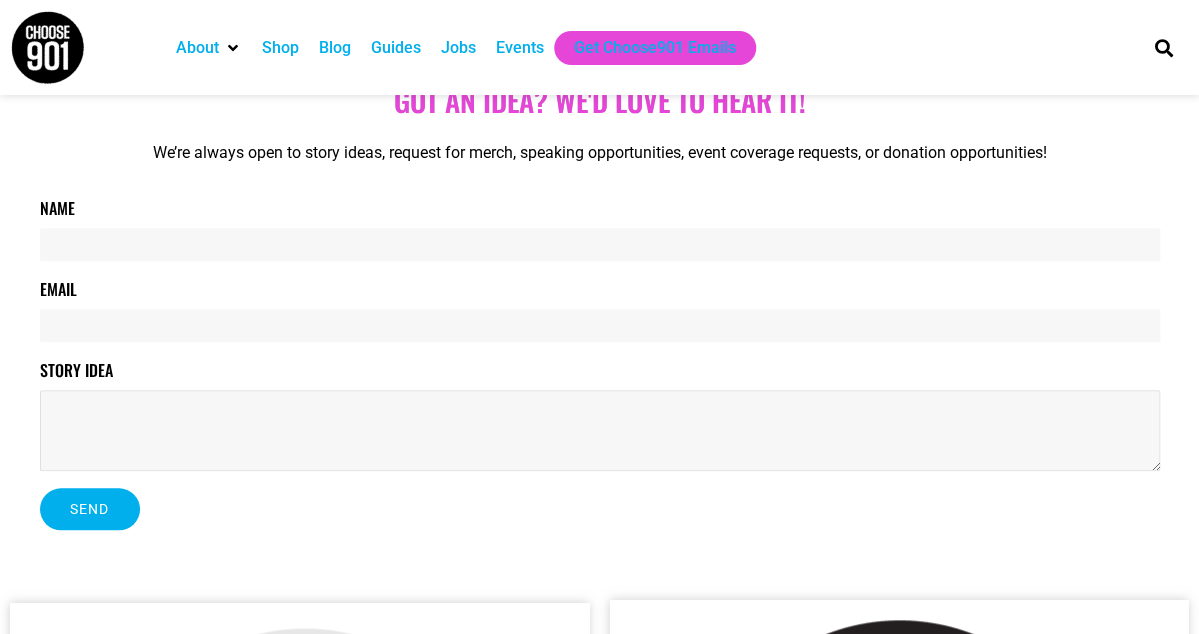 click on "Story Idea" at bounding box center [600, 430] 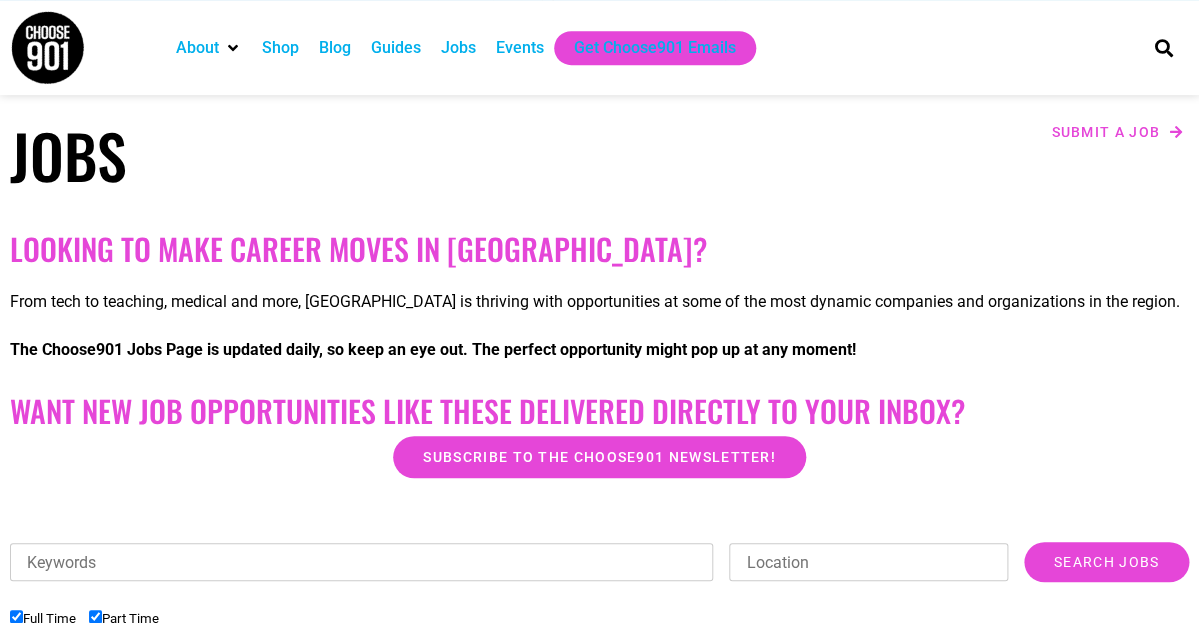 scroll, scrollTop: 122, scrollLeft: 0, axis: vertical 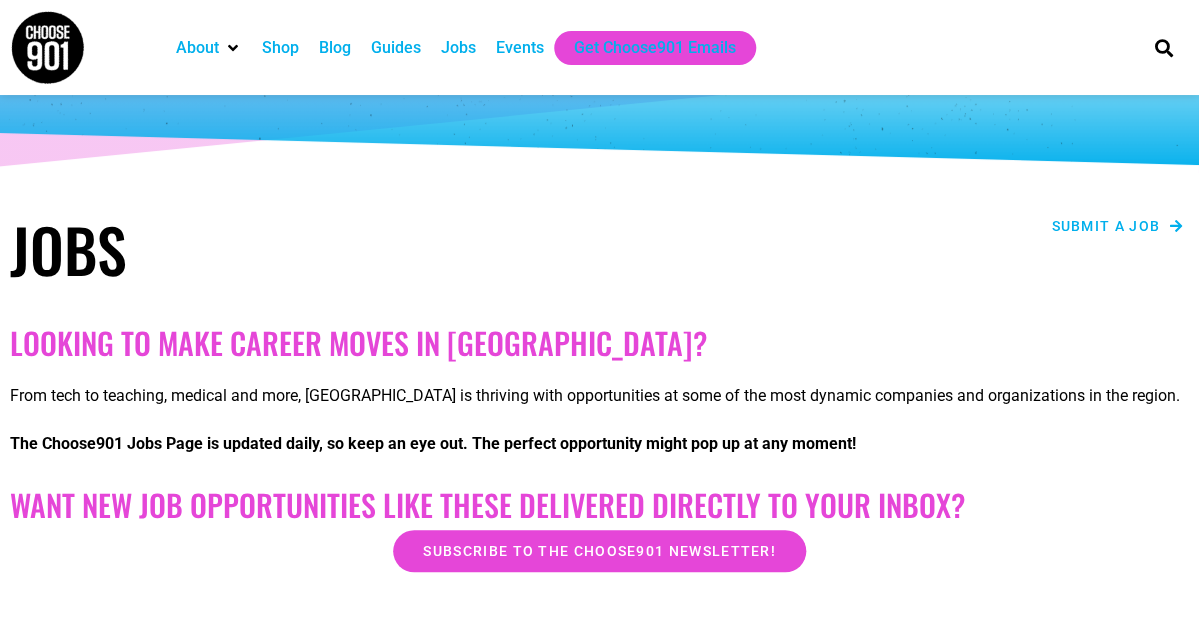 click on "Submit a job" at bounding box center (1105, 226) 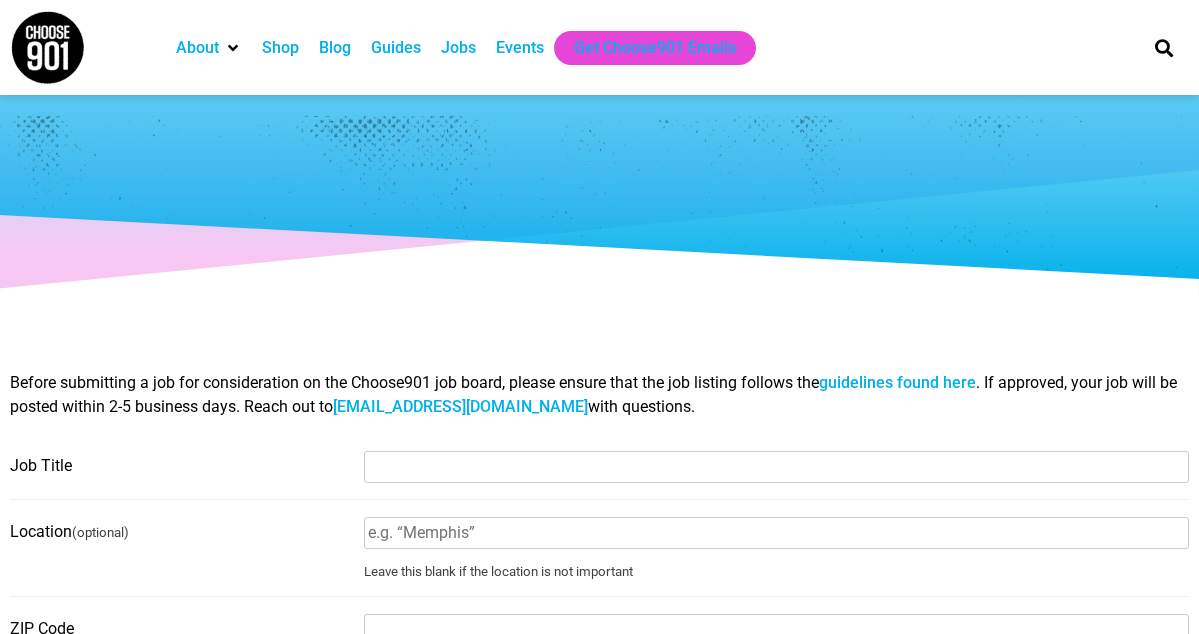 select 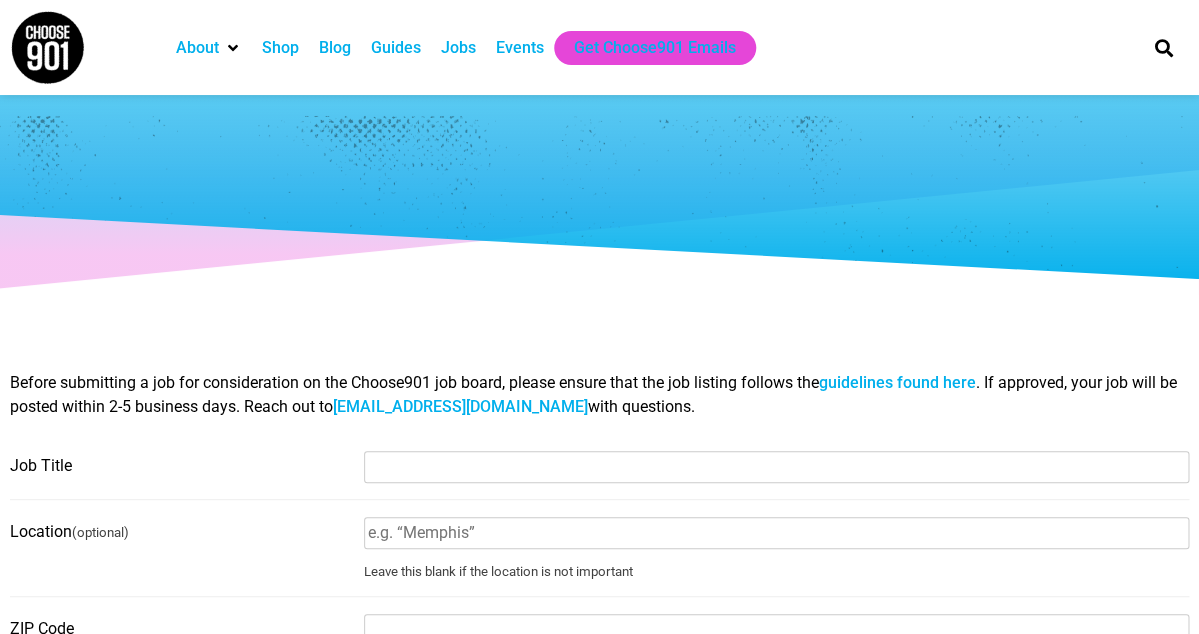 scroll, scrollTop: 192, scrollLeft: 0, axis: vertical 